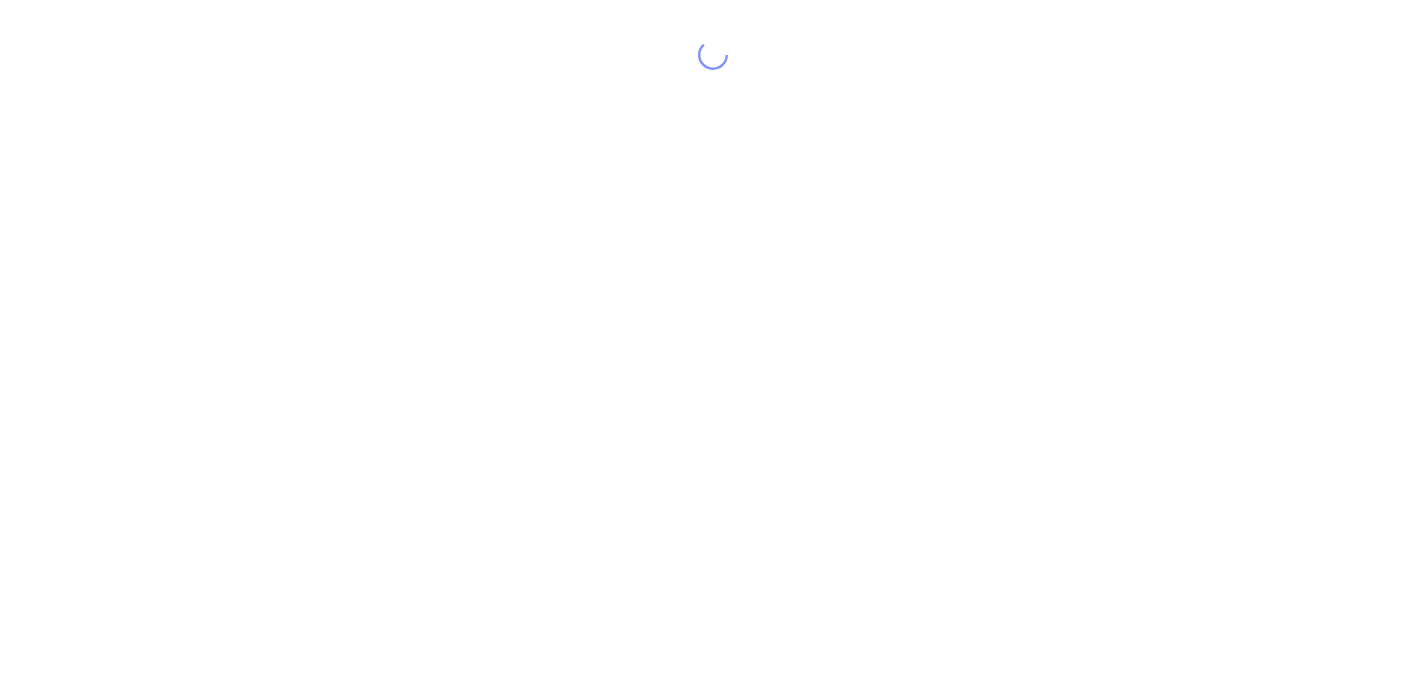 scroll, scrollTop: 0, scrollLeft: 0, axis: both 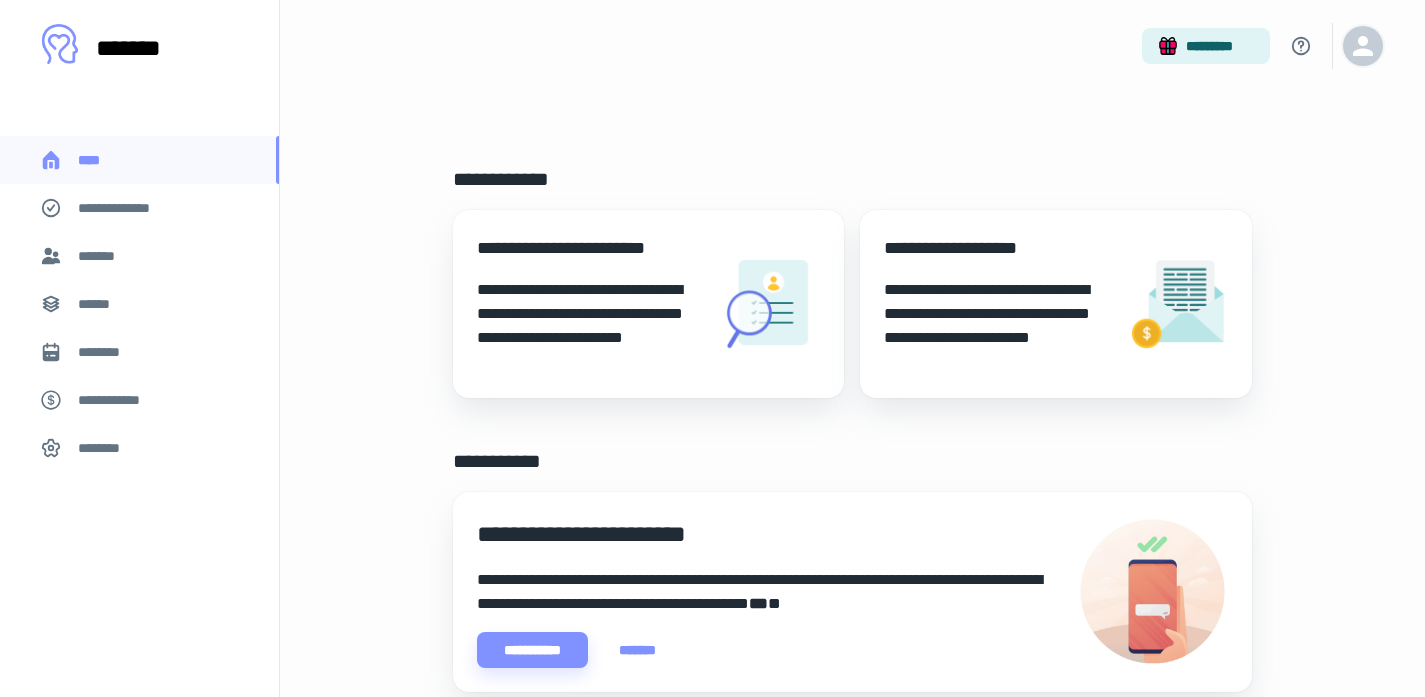 click 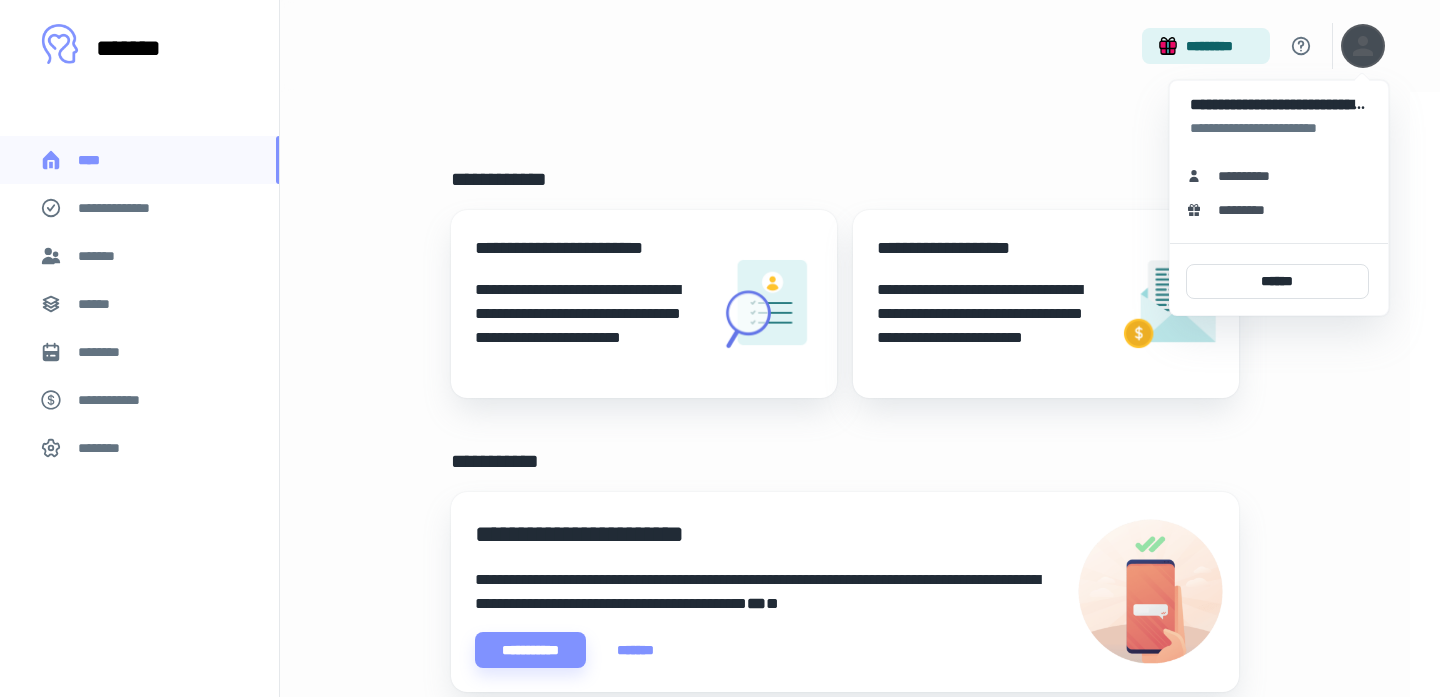 click on "**********" at bounding box center [1251, 176] 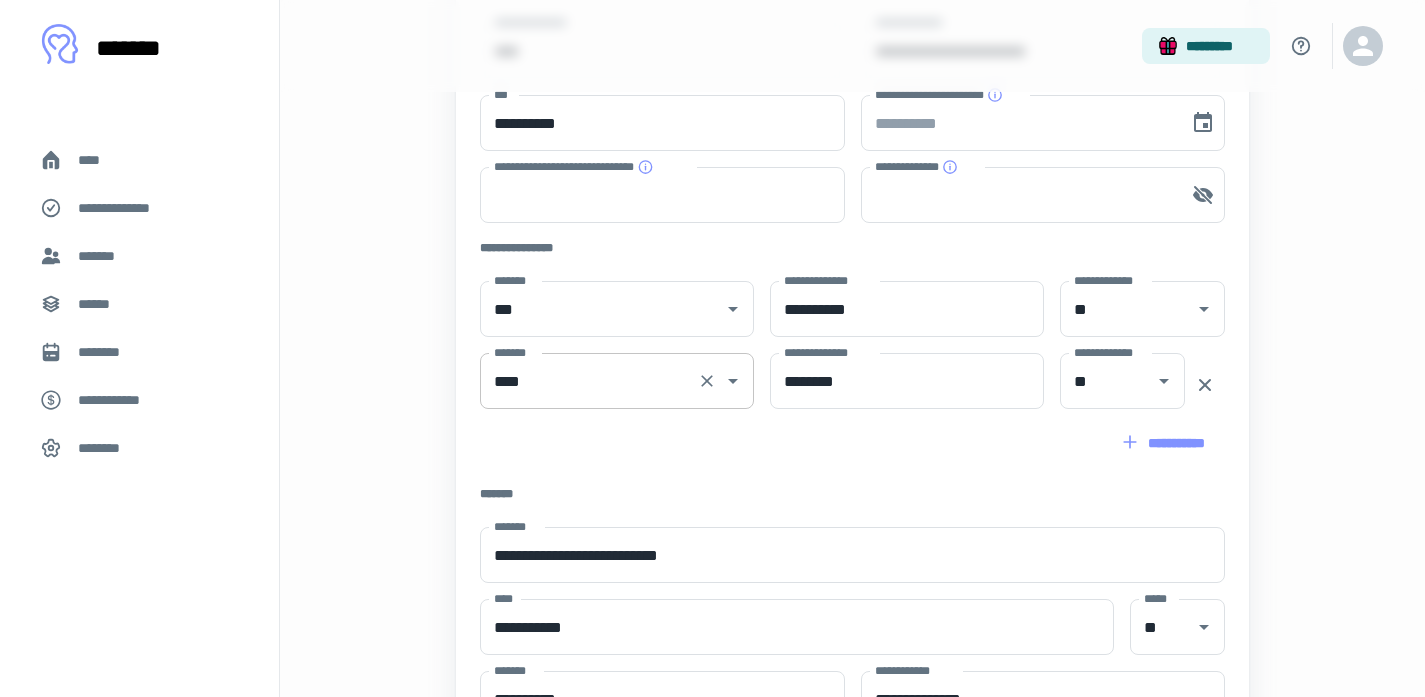 scroll, scrollTop: 408, scrollLeft: 0, axis: vertical 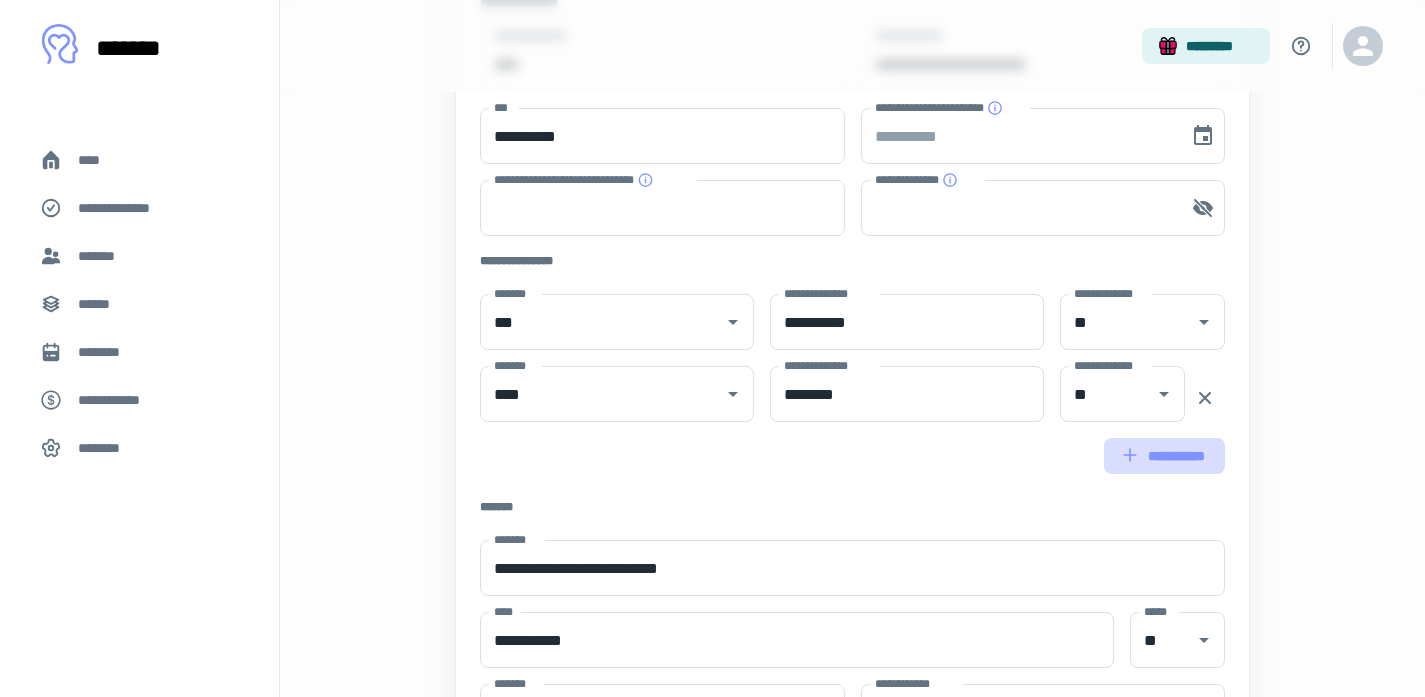 click on "**********" at bounding box center (1164, 456) 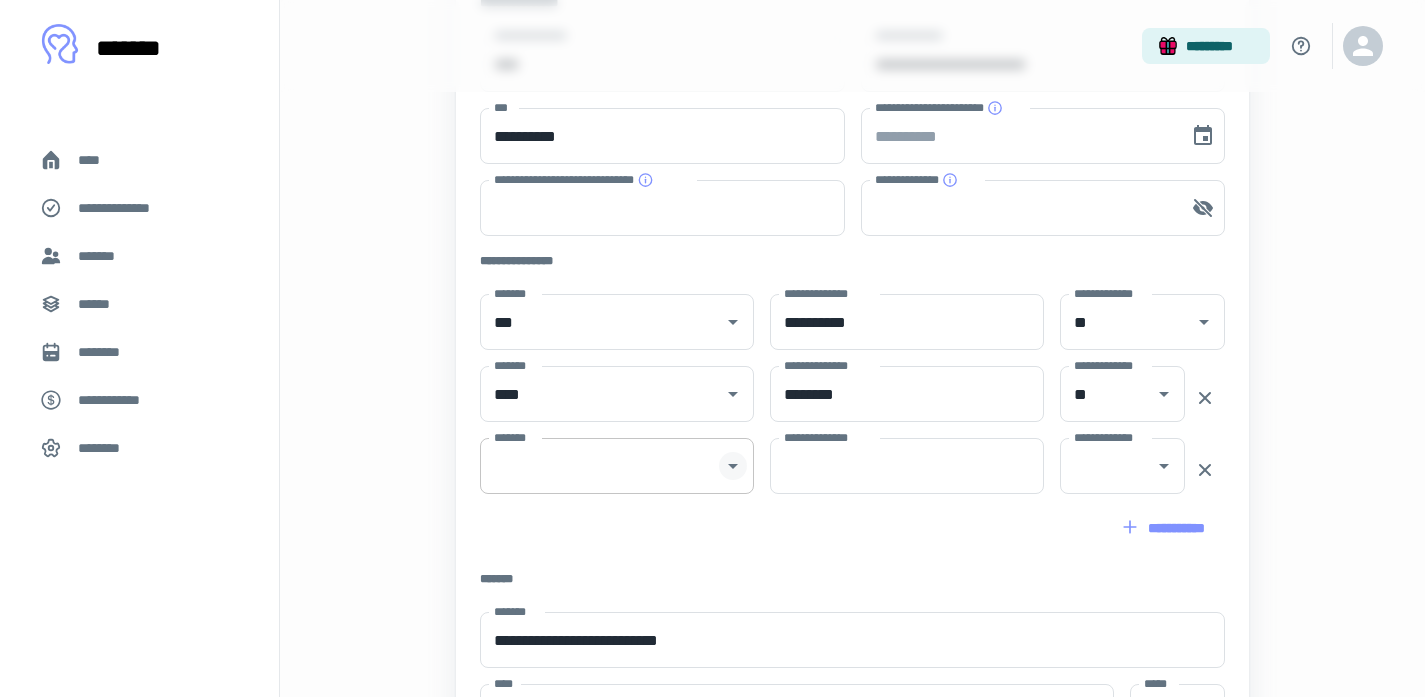 click at bounding box center [733, 466] 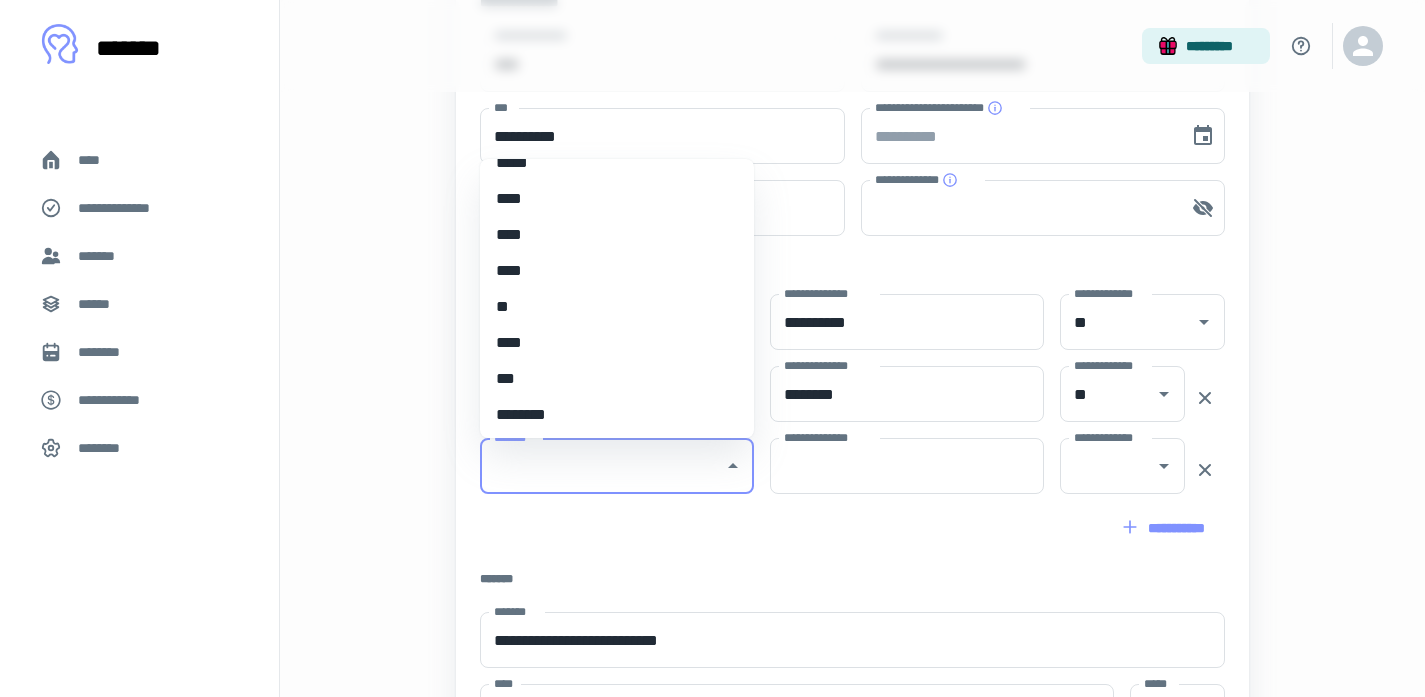 scroll, scrollTop: 629, scrollLeft: 0, axis: vertical 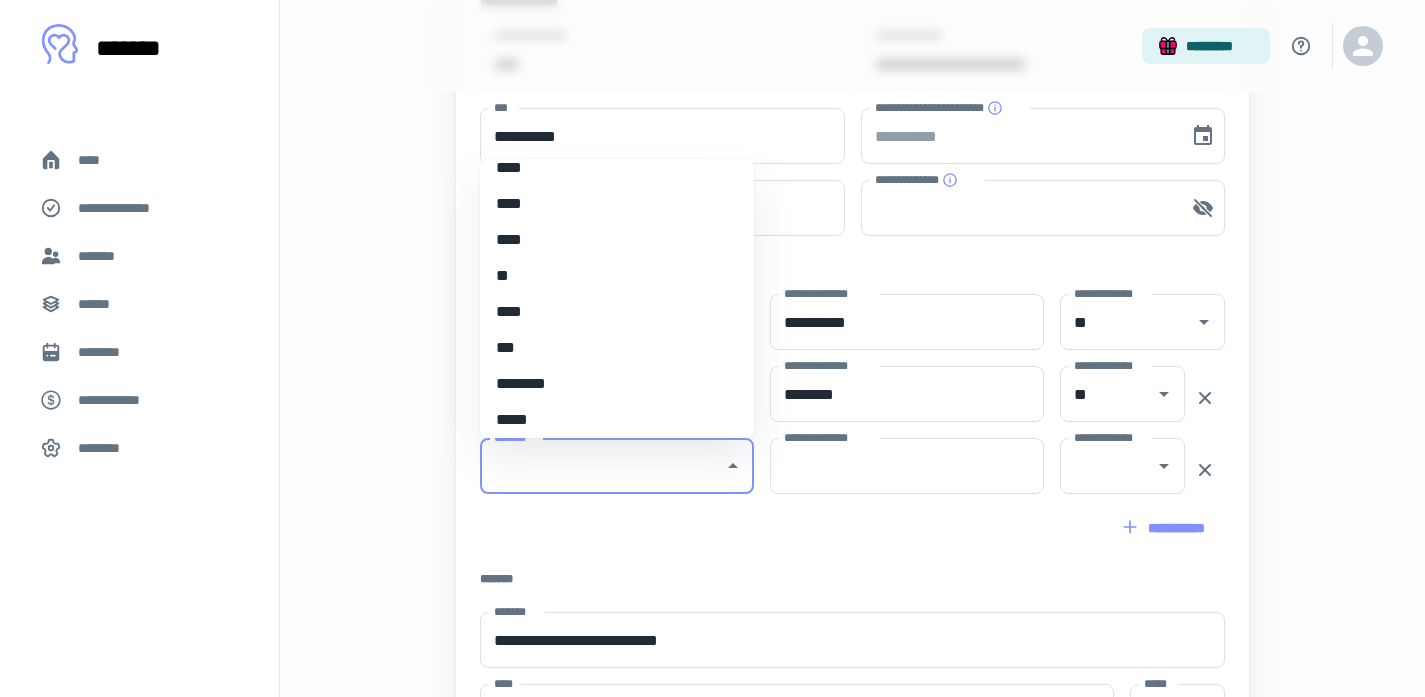 click on "***" at bounding box center [609, 348] 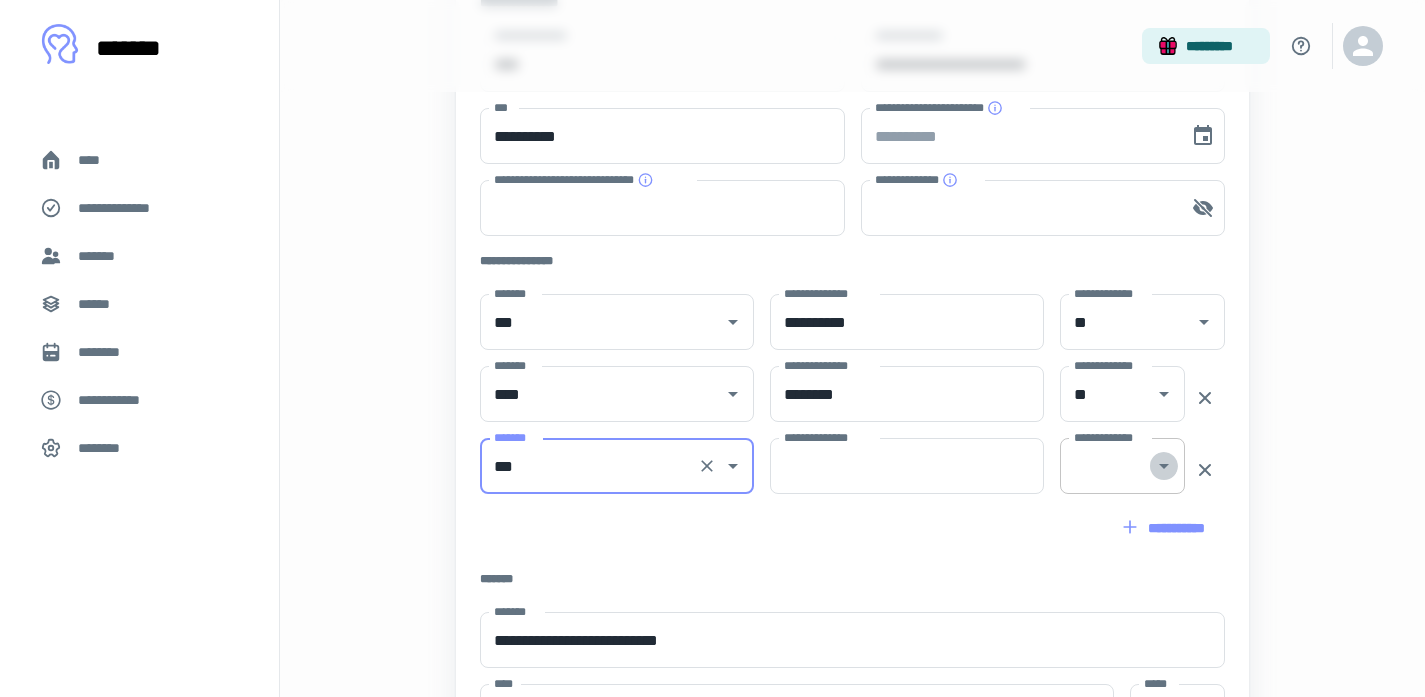click 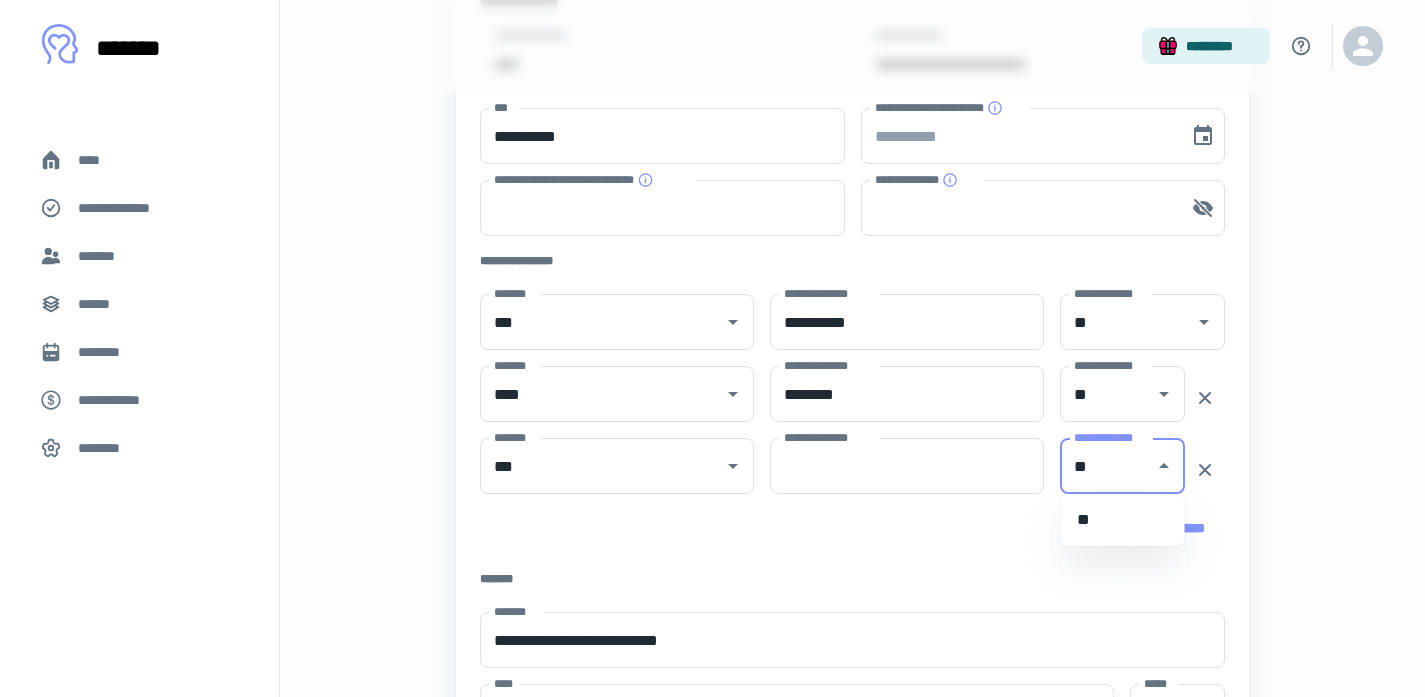 click on "**" at bounding box center (1123, 520) 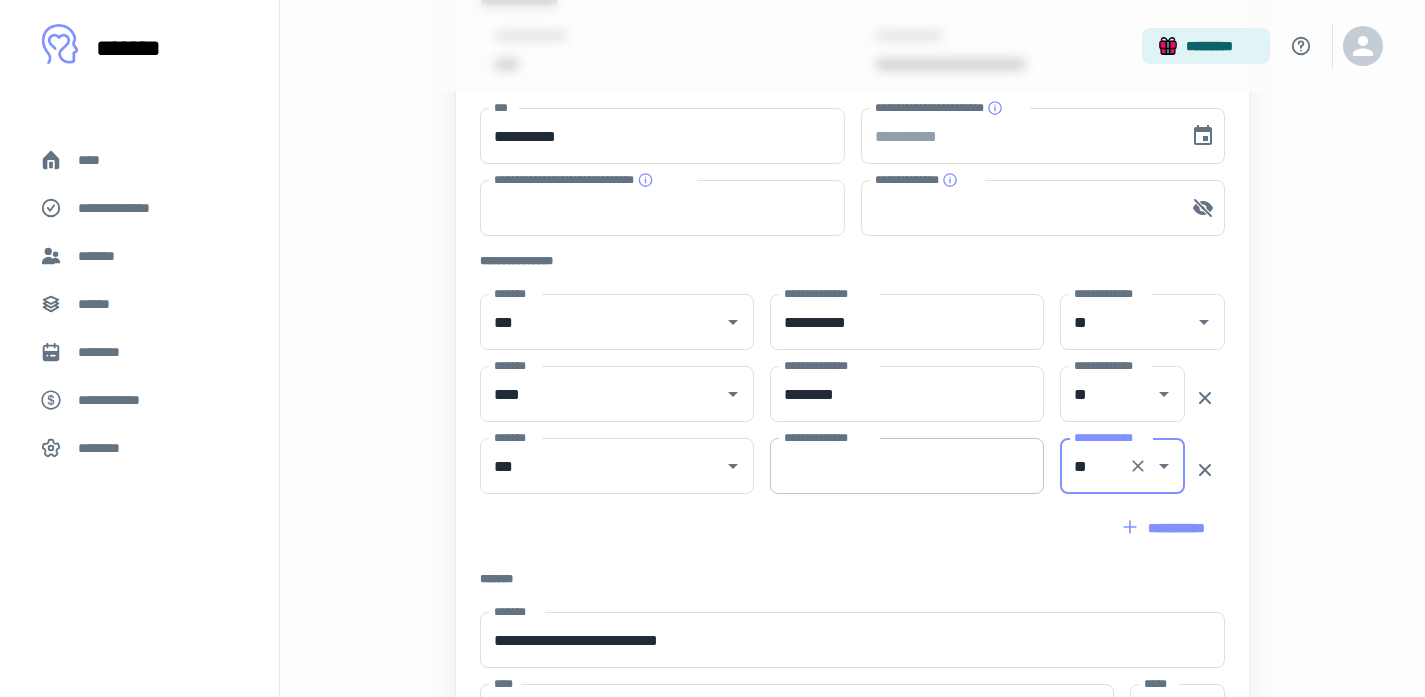 type on "**" 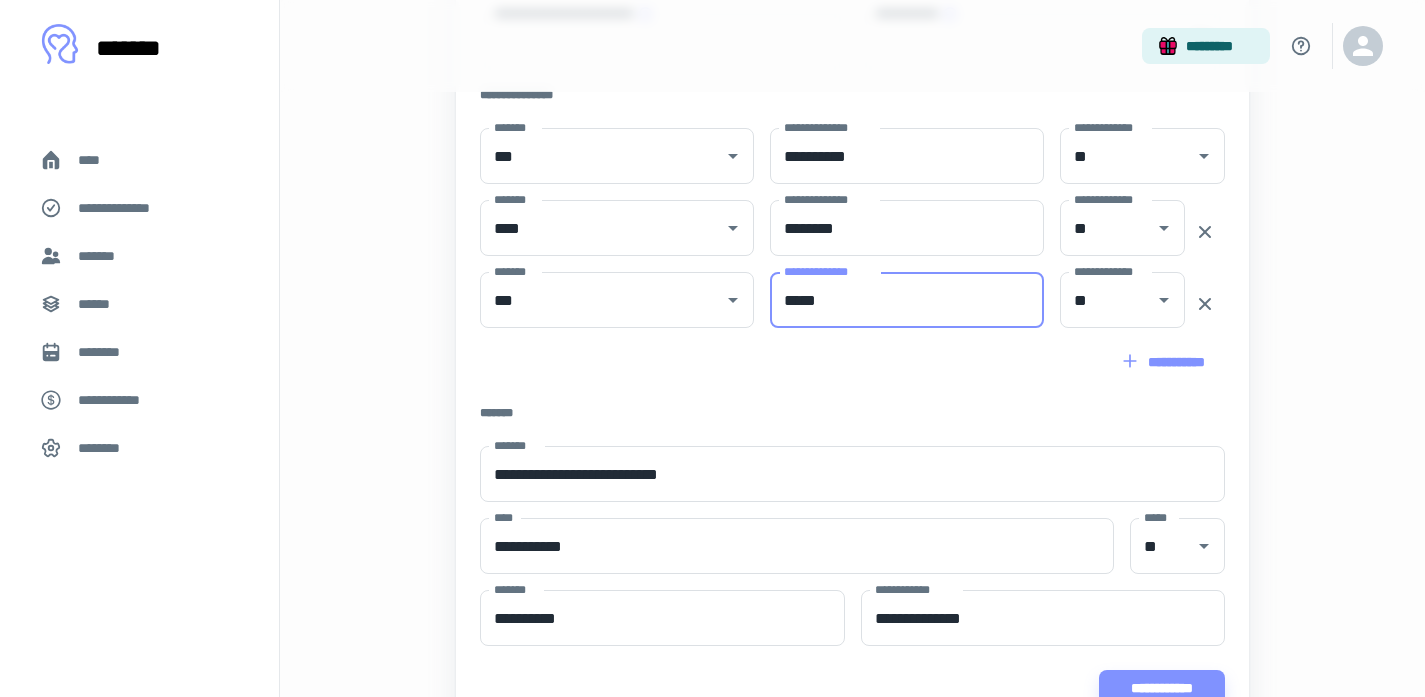 scroll, scrollTop: 687, scrollLeft: 0, axis: vertical 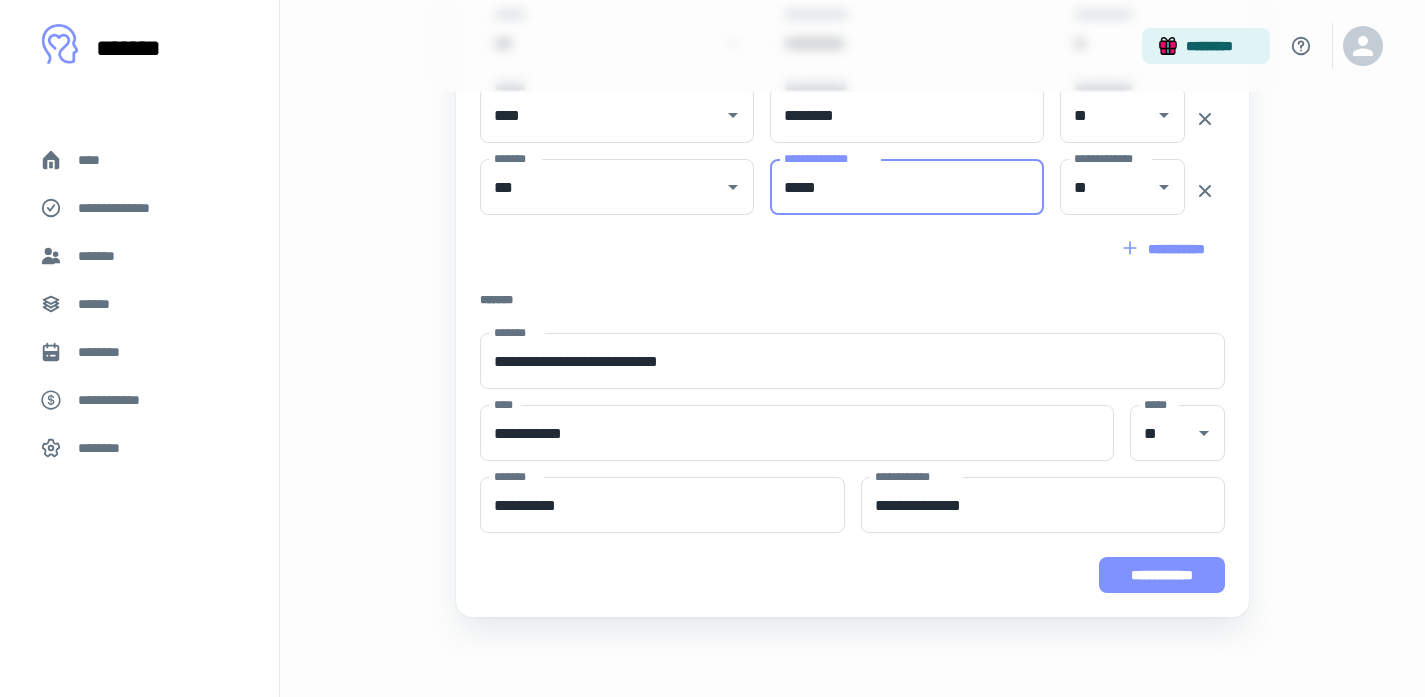 type on "*****" 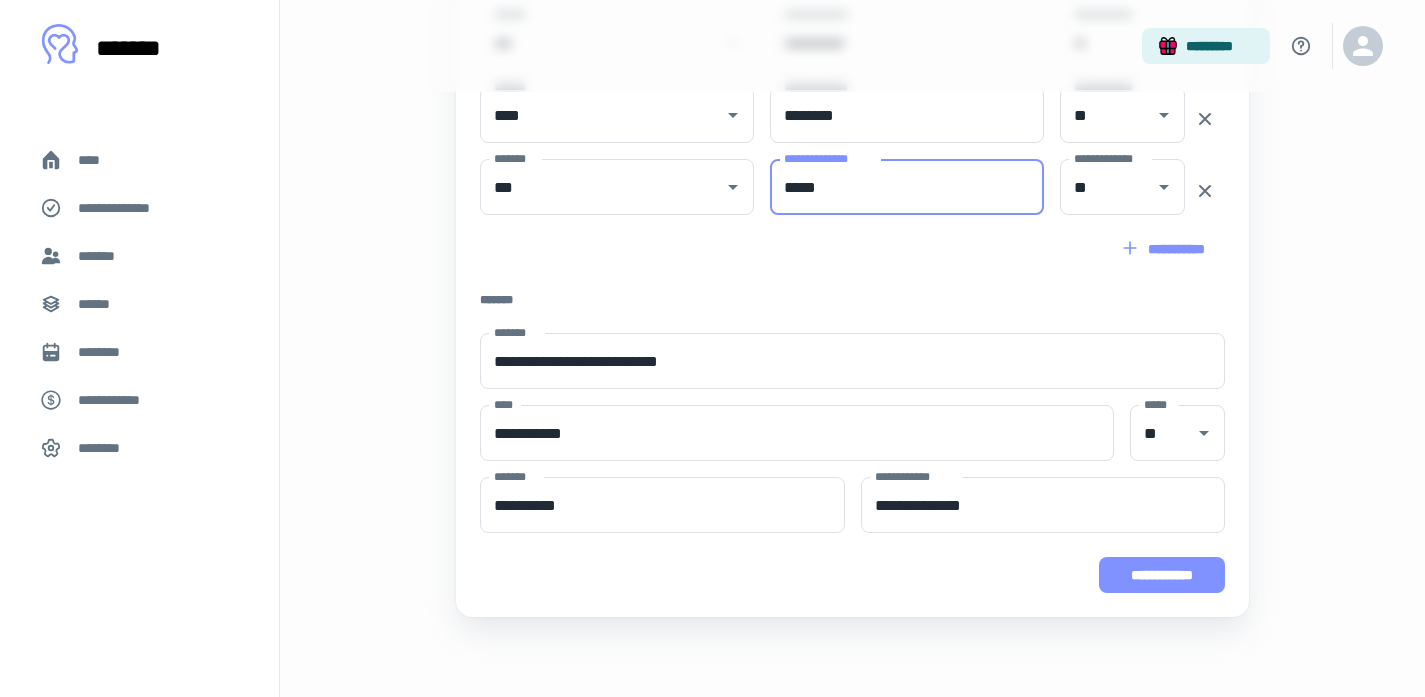 click on "**********" at bounding box center (1162, 575) 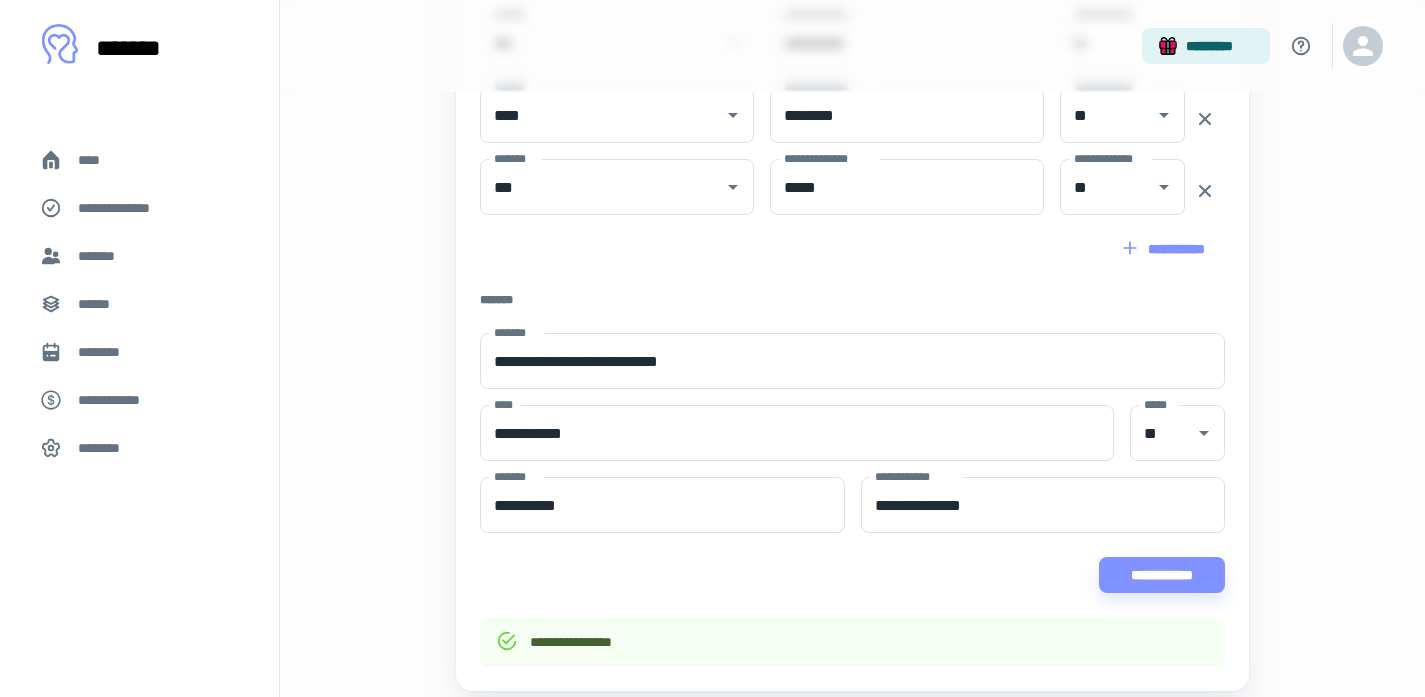 click on "*******" at bounding box center [100, 256] 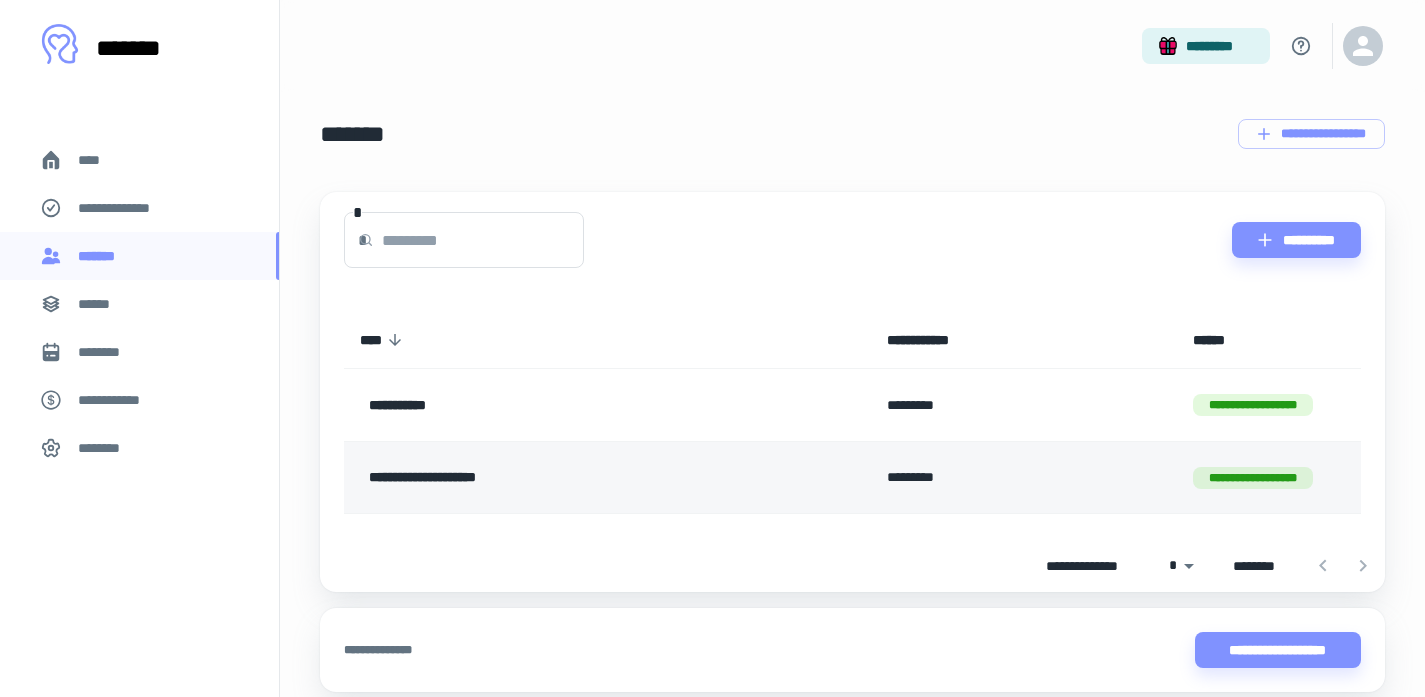 scroll, scrollTop: 75, scrollLeft: 0, axis: vertical 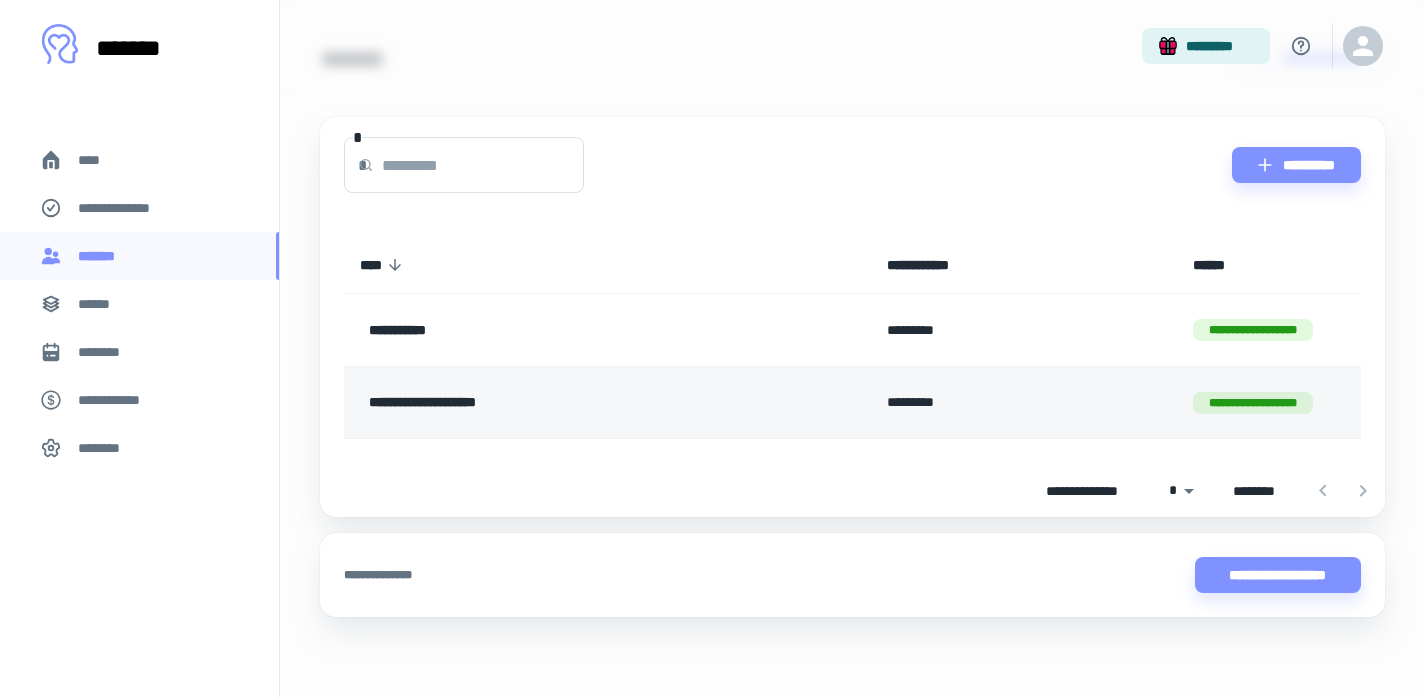 click on "**********" at bounding box center (561, 403) 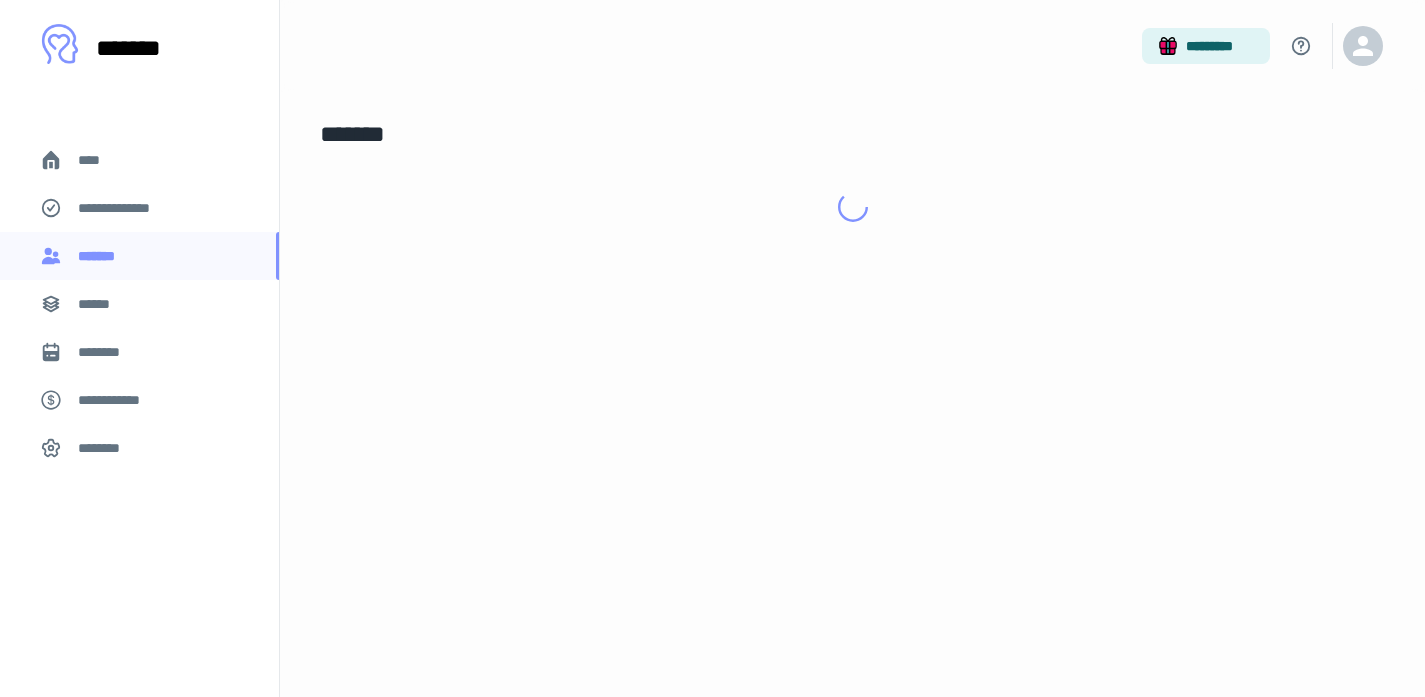 scroll, scrollTop: 0, scrollLeft: 0, axis: both 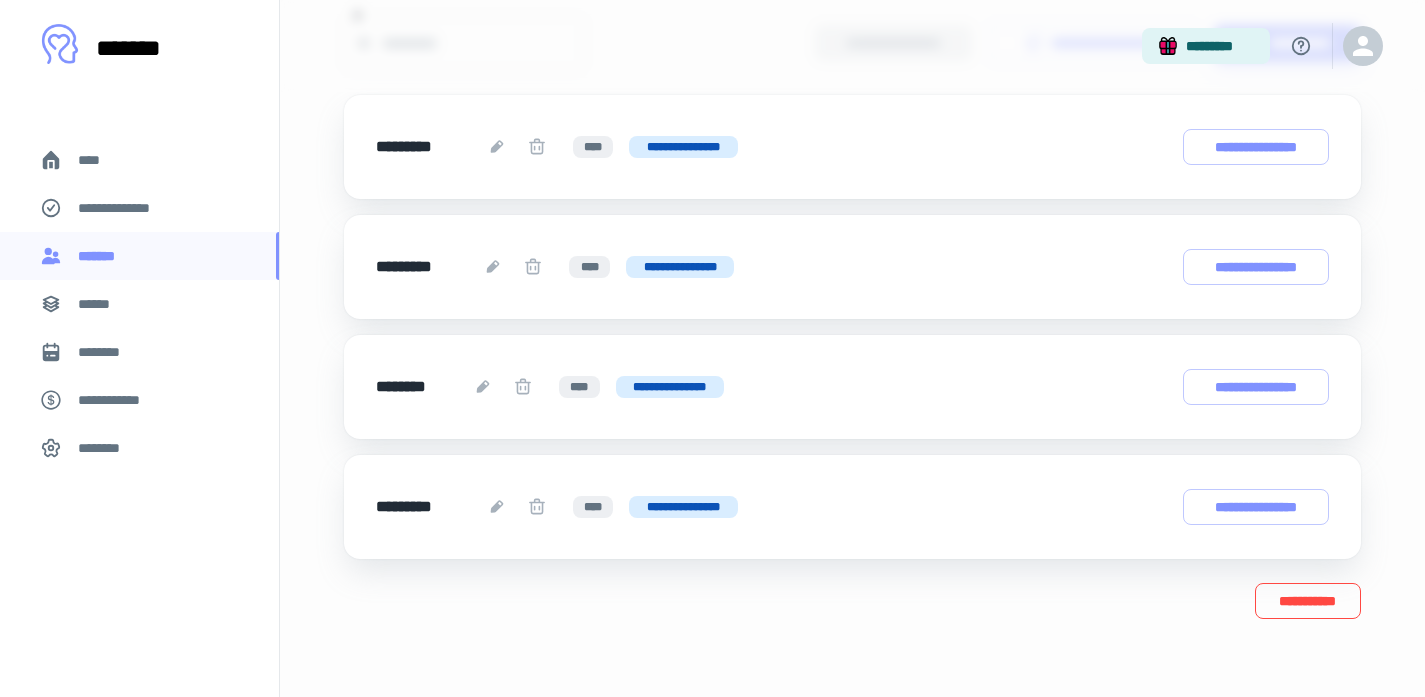click on "**********" at bounding box center [1308, 601] 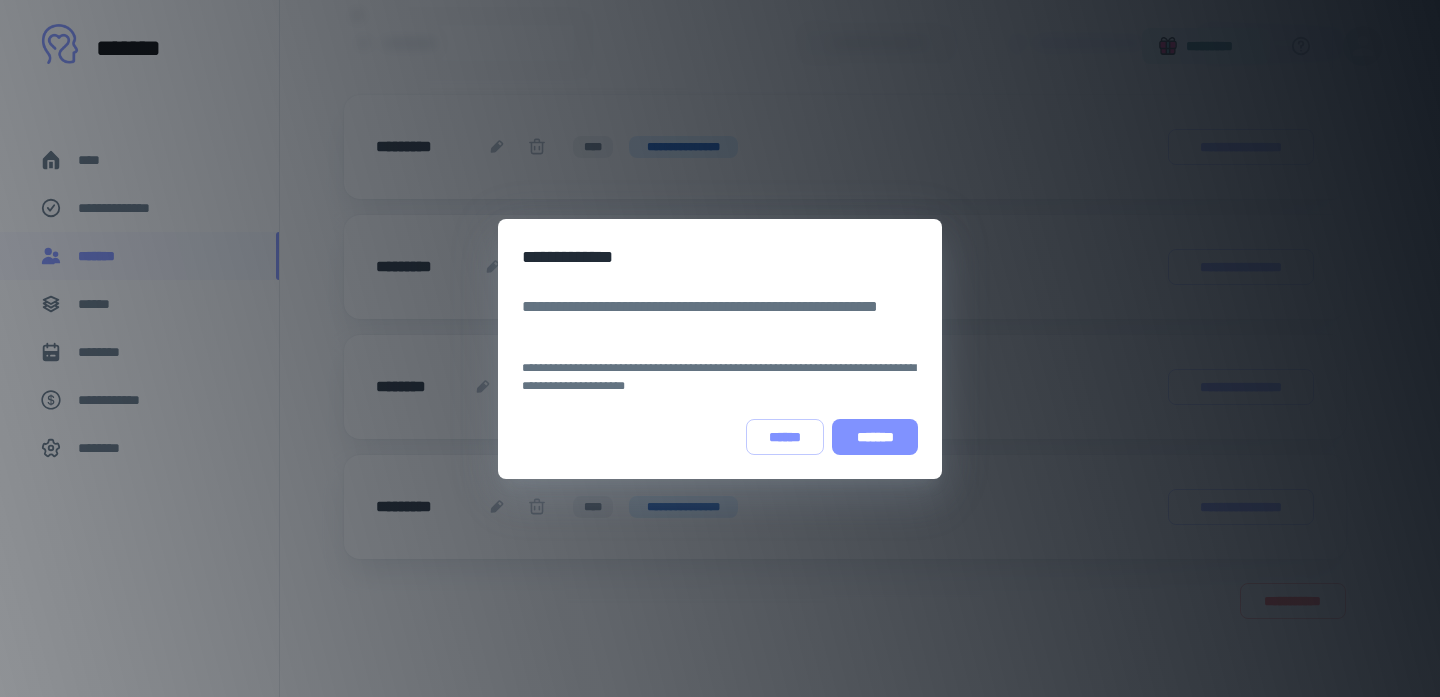 click on "*******" at bounding box center [875, 437] 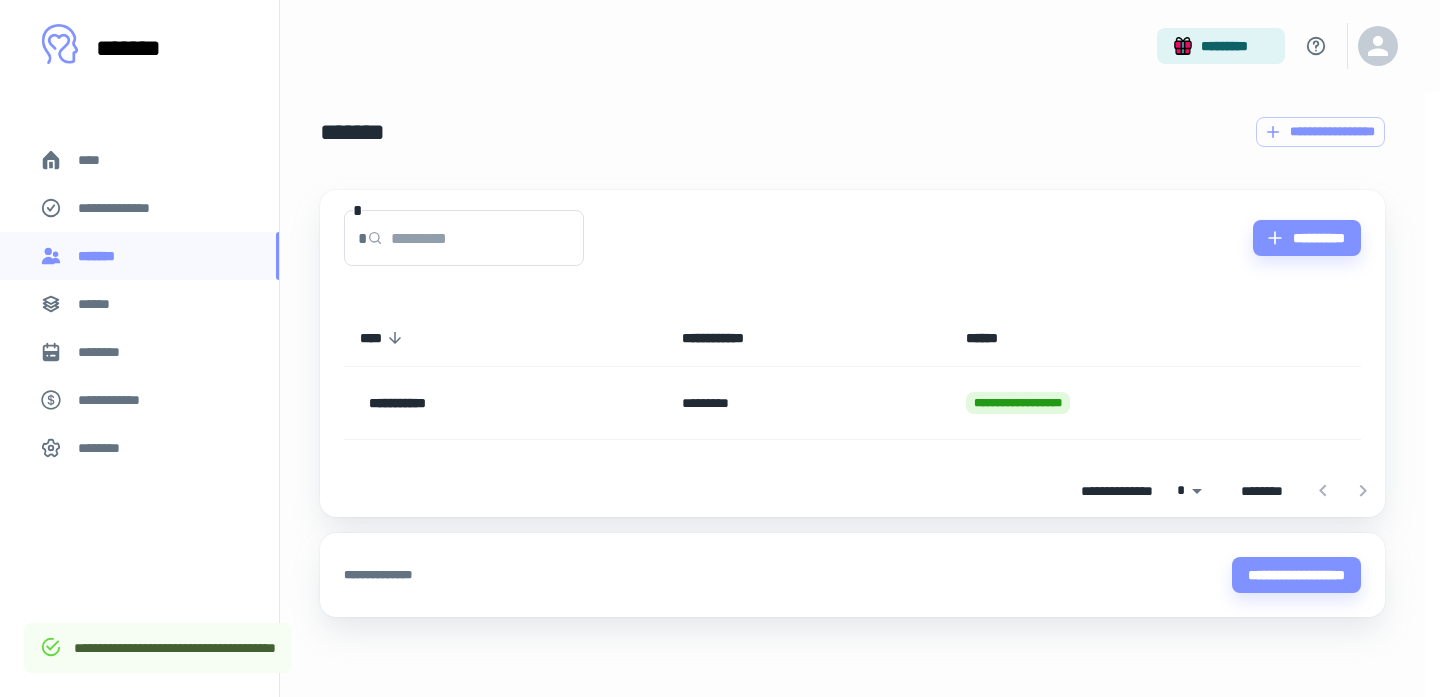 scroll, scrollTop: 0, scrollLeft: 0, axis: both 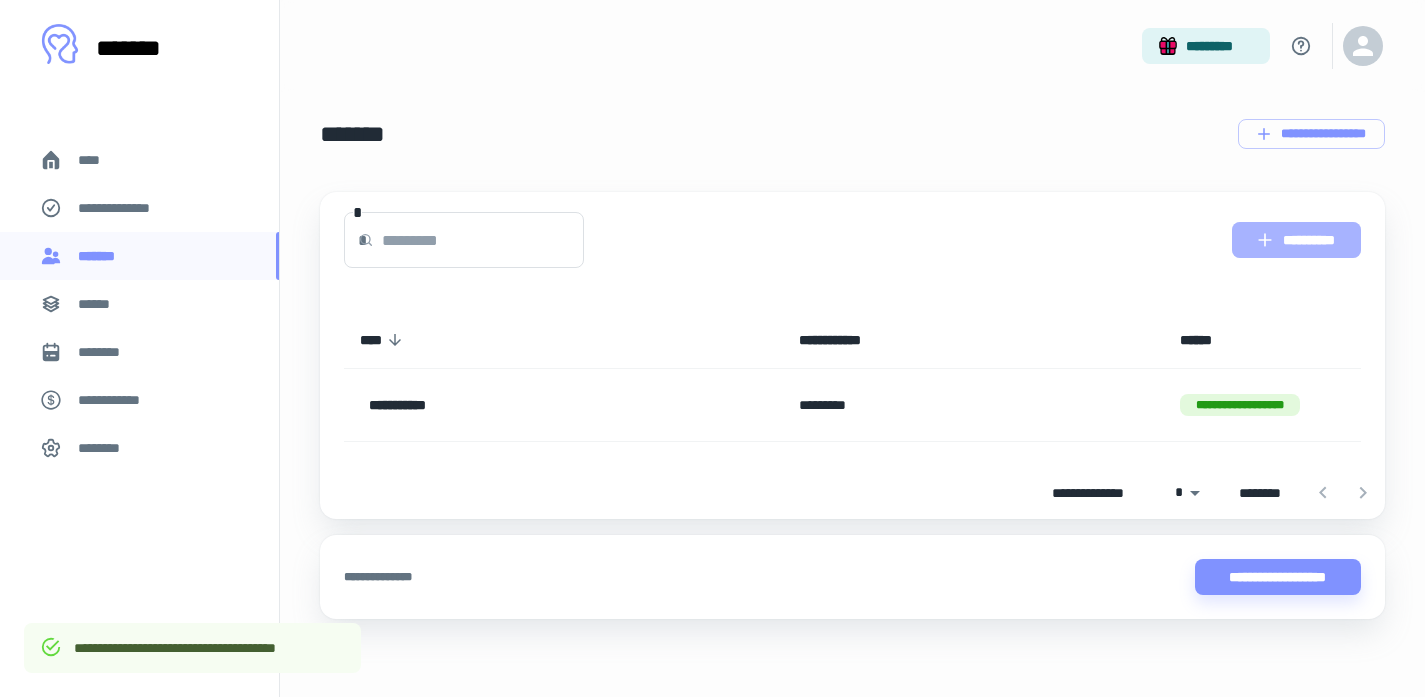 click on "**********" at bounding box center (1296, 240) 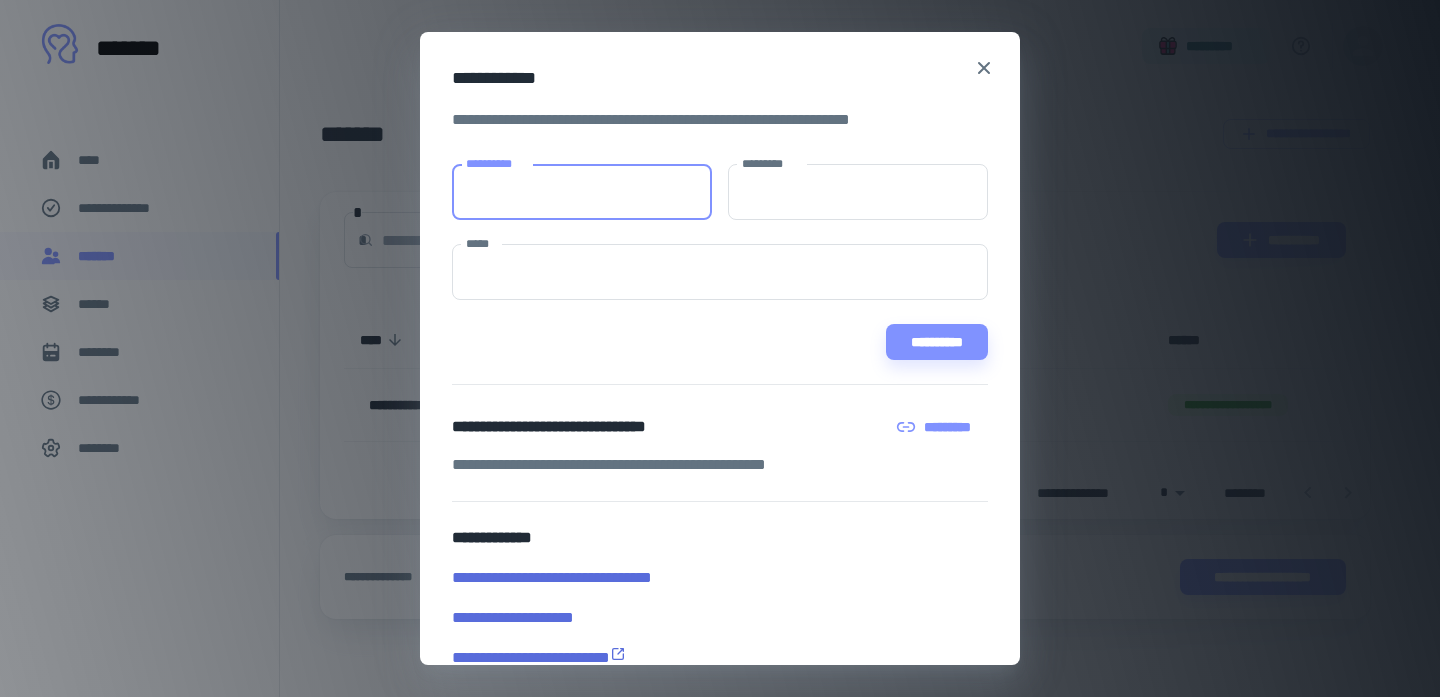 click on "**********" at bounding box center [582, 192] 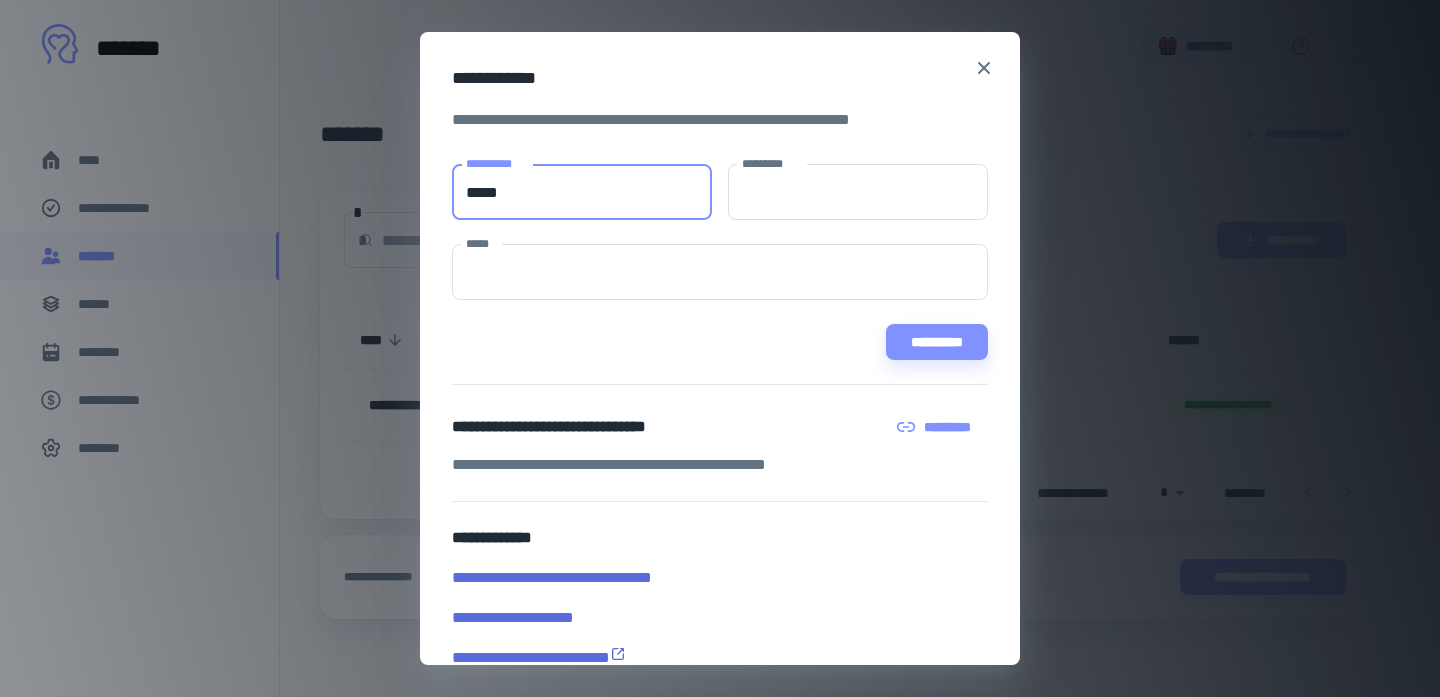 type on "*****" 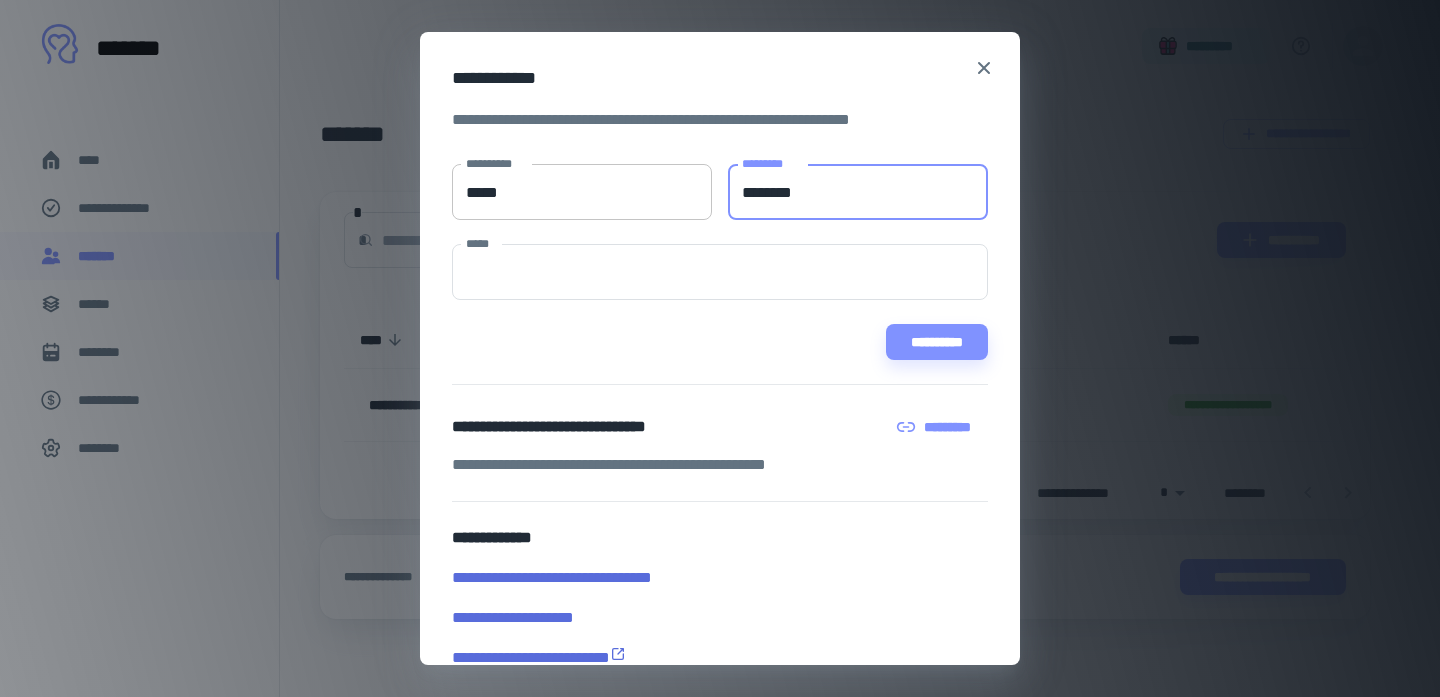 type on "********" 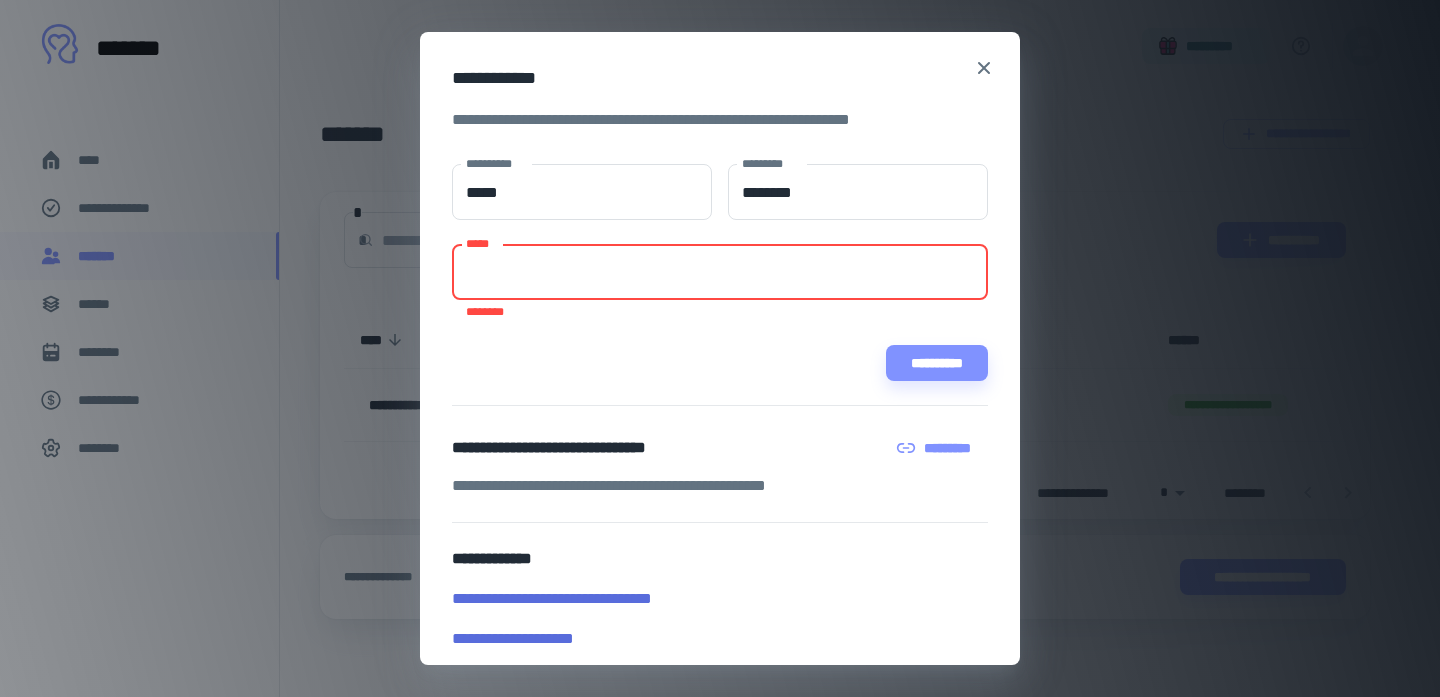paste on "**********" 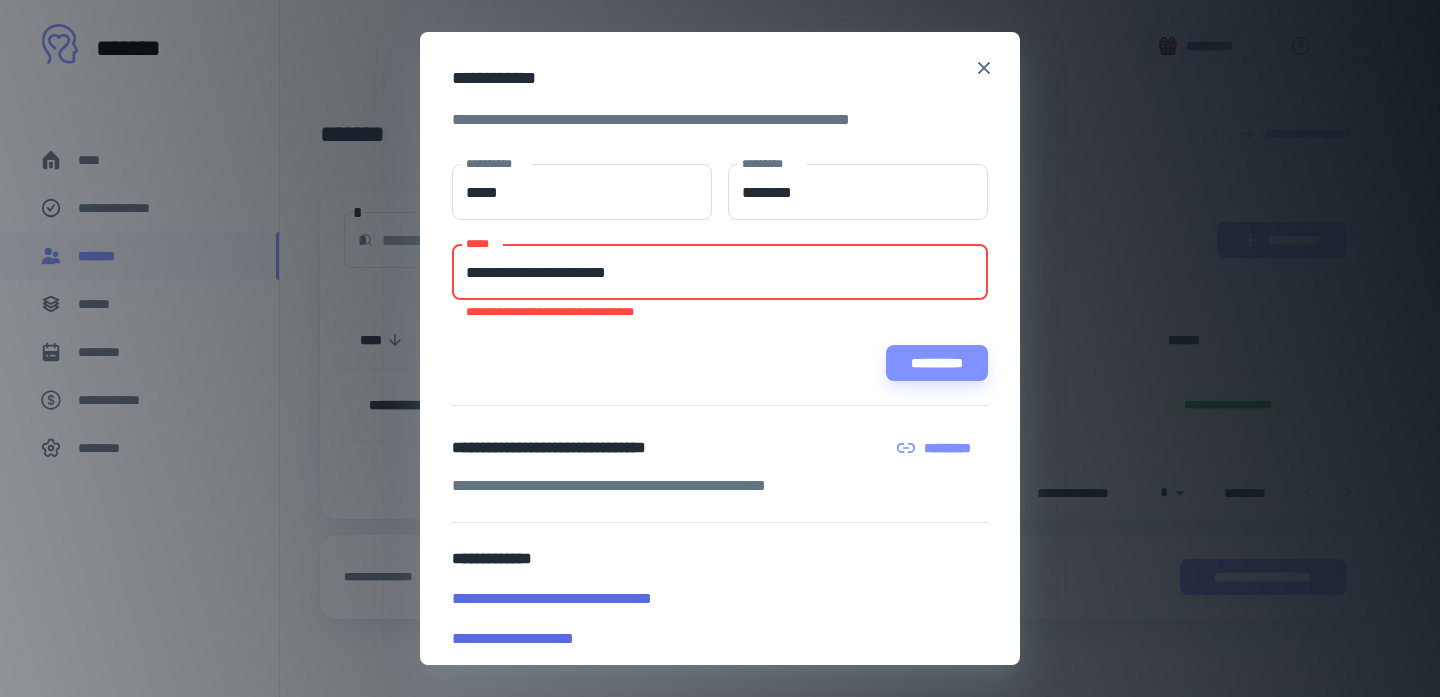 click on "[FIRST] [LAST] [STREET] [NUMBER] [CITY], [STATE] [ZIP] [COUNTRY] [PHONE]" at bounding box center [720, 272] 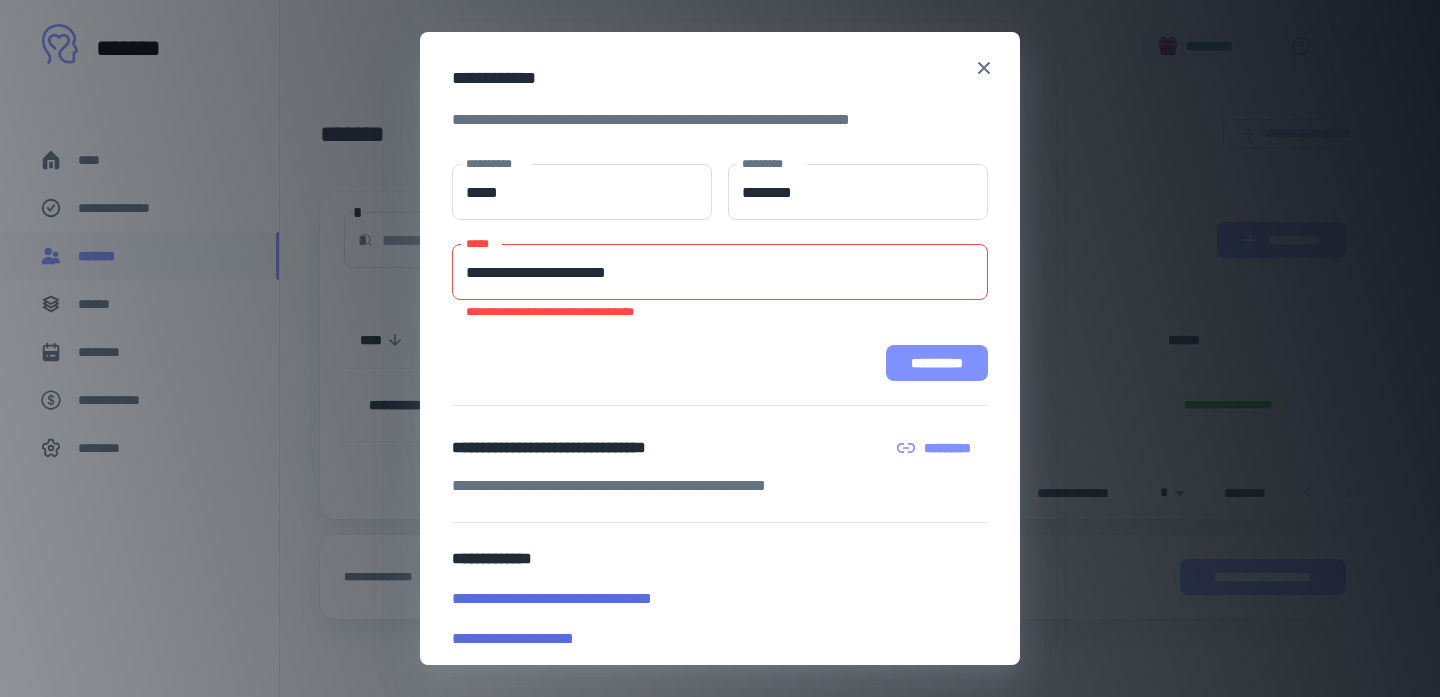 click on "**********" at bounding box center (937, 363) 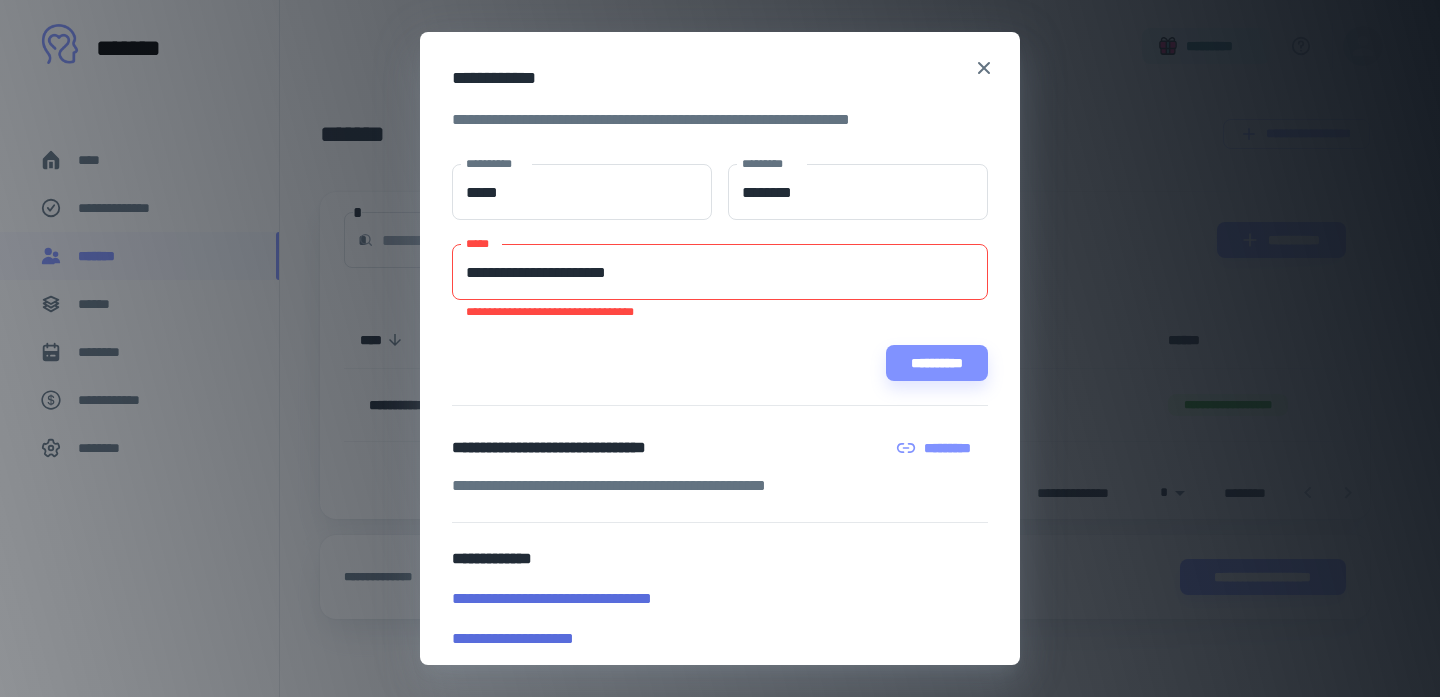 click on "**********" at bounding box center [720, 272] 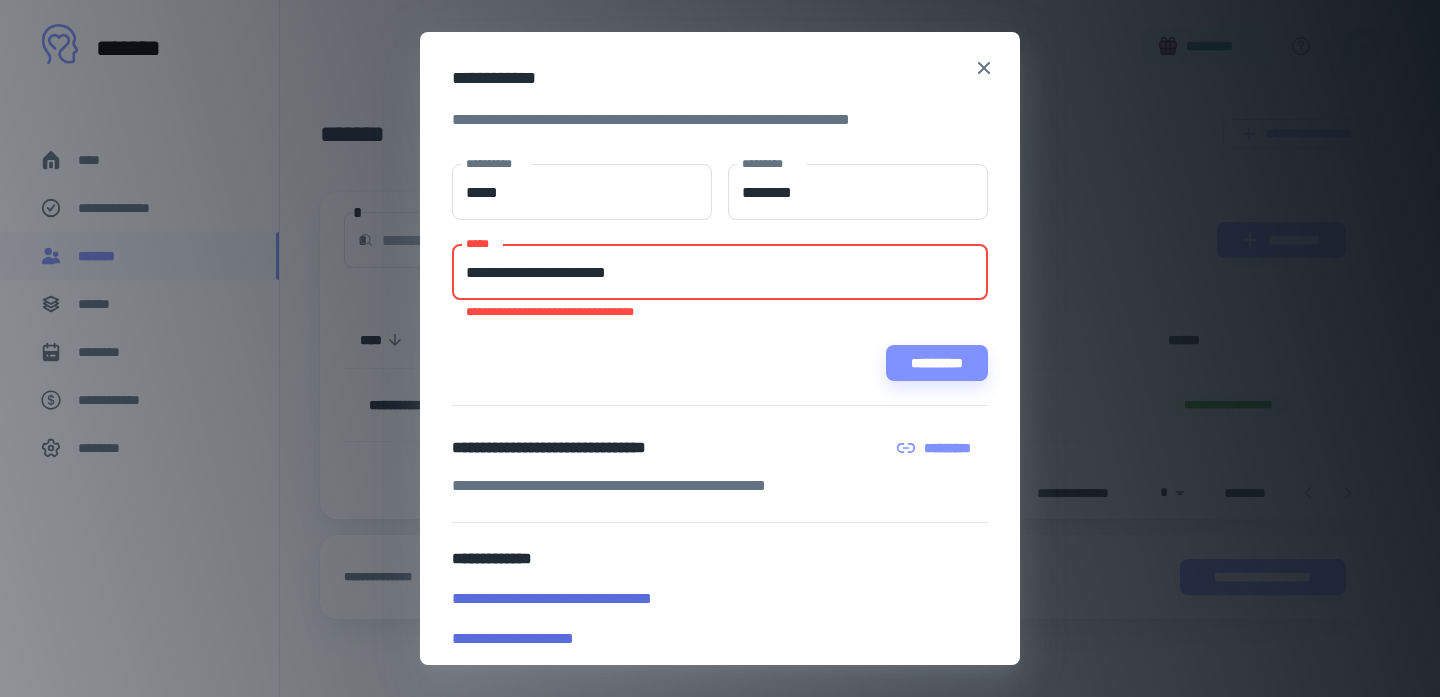 click on "**********" at bounding box center (720, 272) 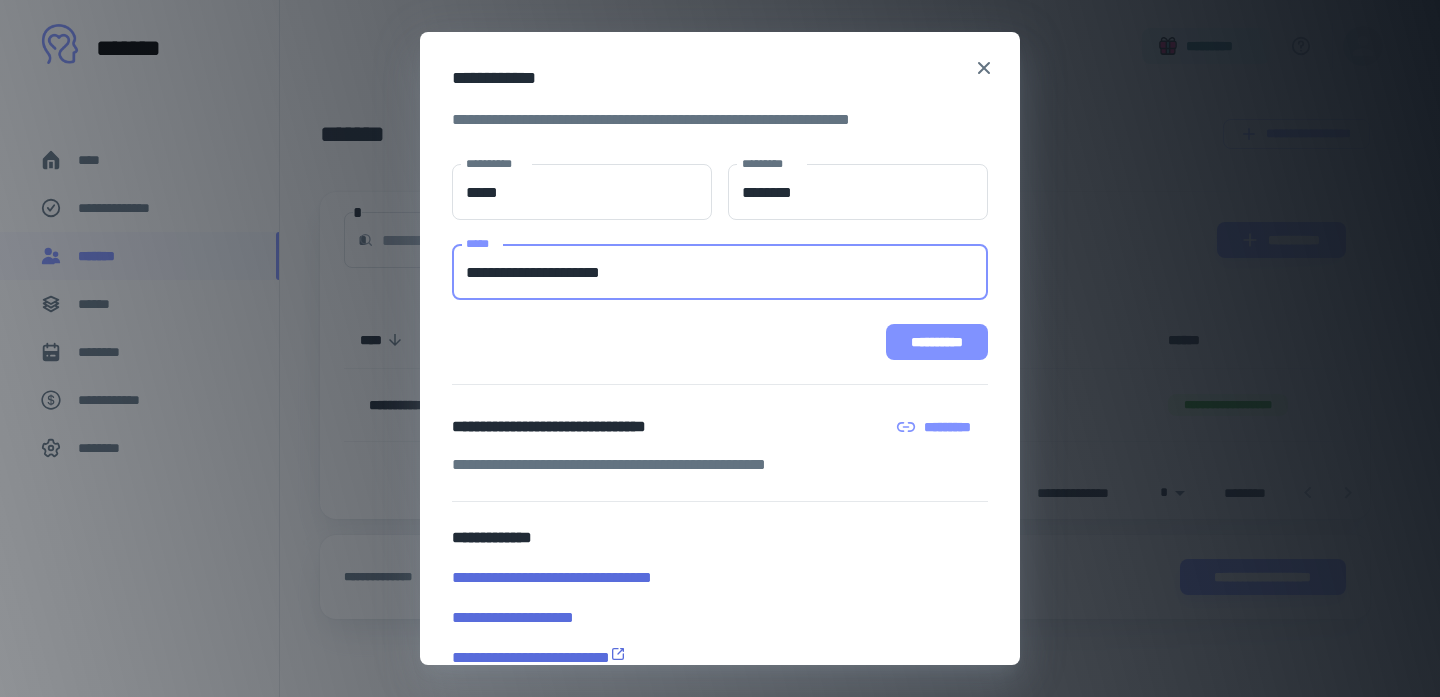 type on "**********" 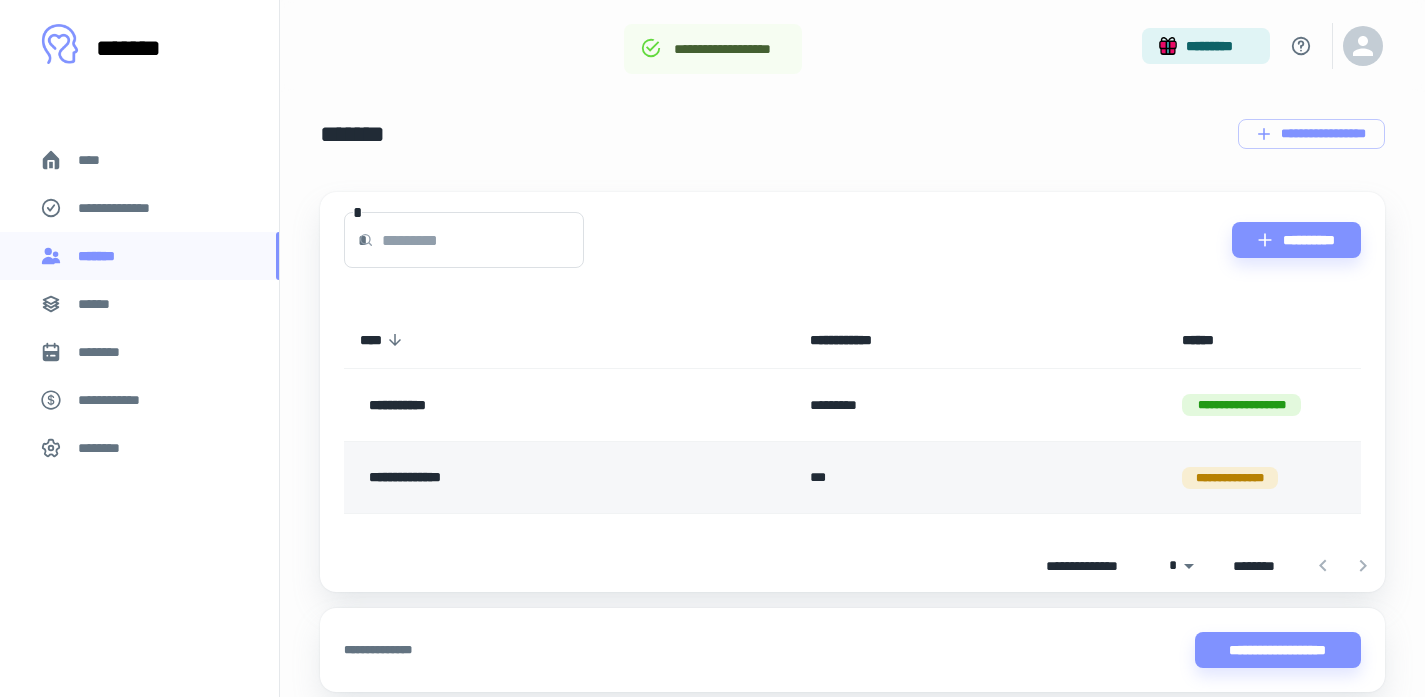 click on "**********" at bounding box center (518, 478) 